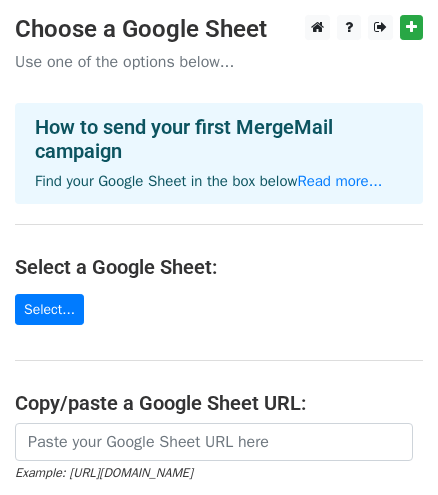 scroll, scrollTop: 0, scrollLeft: 0, axis: both 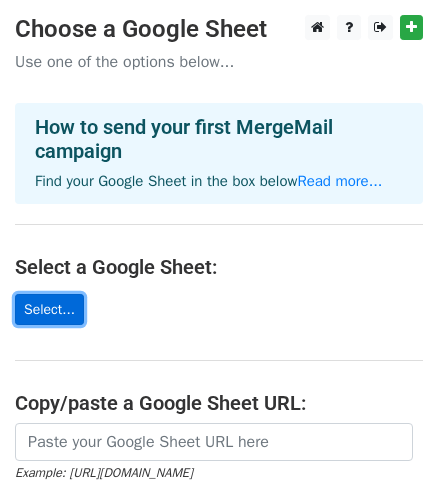 click on "Select..." at bounding box center (49, 309) 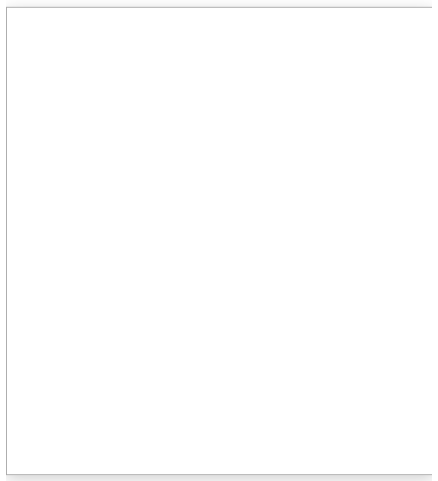 scroll, scrollTop: 6, scrollLeft: 0, axis: vertical 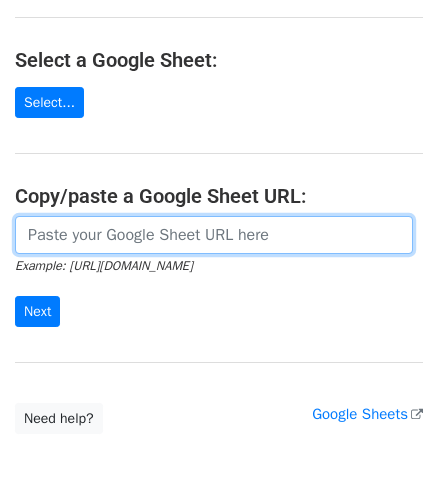 paste on "https://docs.google.com/spreadsheets/d/1x5aI35QgktLQpDyncjDXtkw-0fdiZics3cNvvQfoMyA/edit?gid=248171196#gid=248171196" 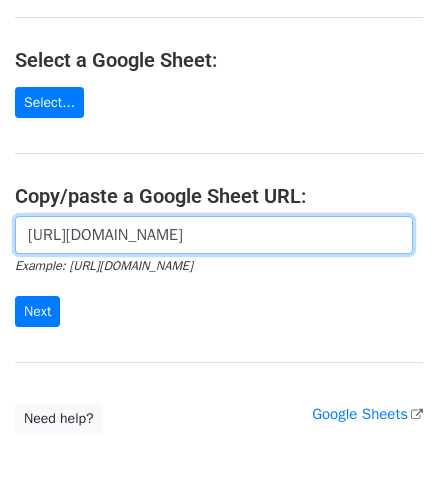 scroll, scrollTop: 0, scrollLeft: 558, axis: horizontal 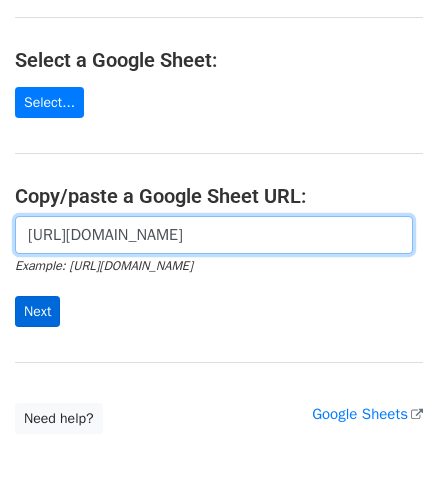 type on "https://docs.google.com/spreadsheets/d/1x5aI35QgktLQpDyncjDXtkw-0fdiZics3cNvvQfoMyA/edit?gid=248171196#gid=248171196" 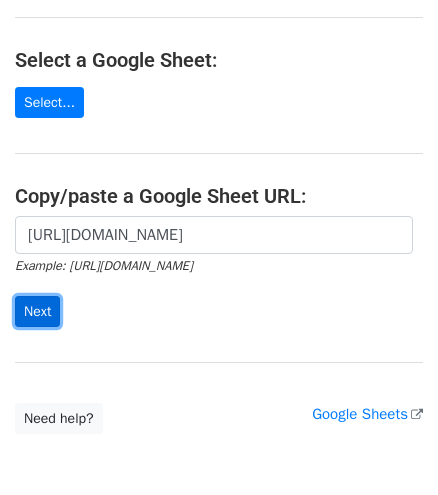 click on "Next" at bounding box center [37, 311] 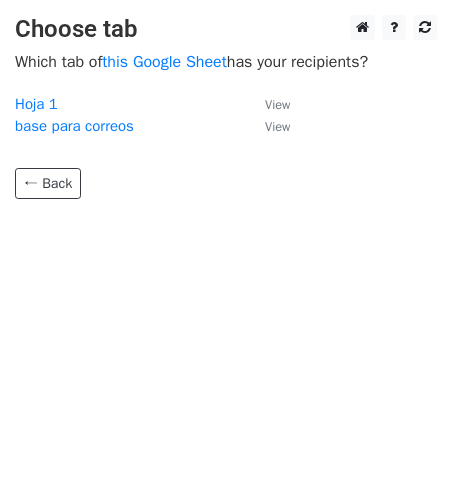 scroll, scrollTop: 0, scrollLeft: 0, axis: both 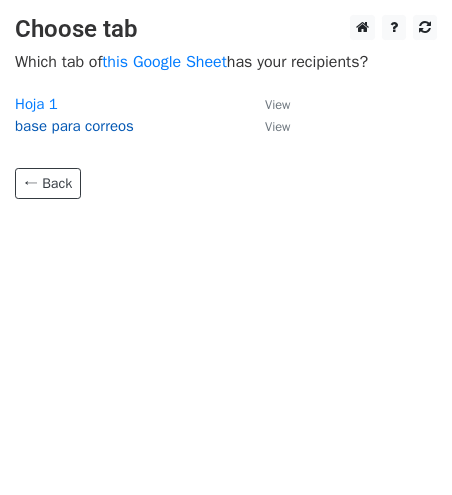 click on "base para correos" at bounding box center (74, 126) 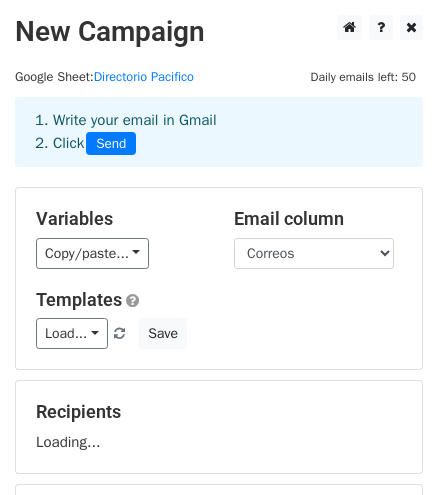 scroll, scrollTop: 0, scrollLeft: 0, axis: both 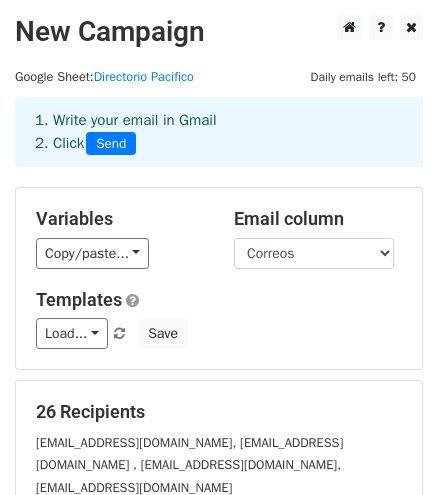 click on "1. Write your email in Gmail
2. Click
Send" at bounding box center [219, 132] 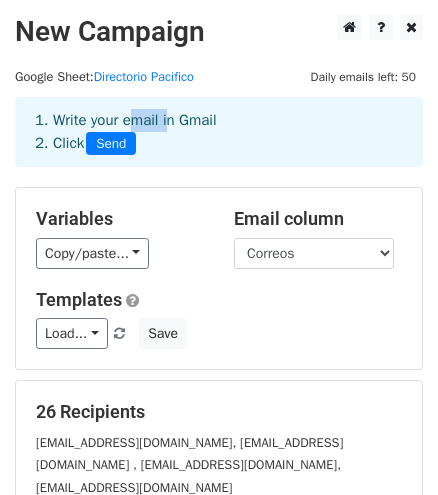 click on "1. Write your email in Gmail
2. Click
Send" at bounding box center [219, 132] 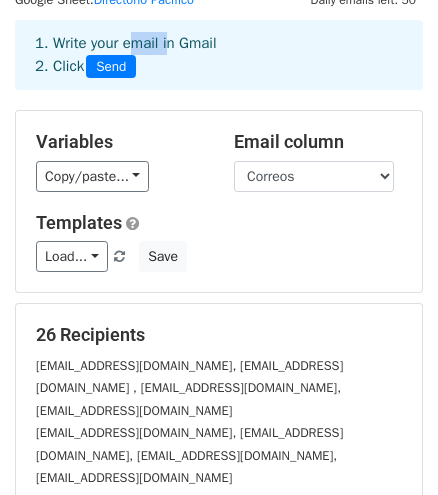 scroll, scrollTop: 59, scrollLeft: 0, axis: vertical 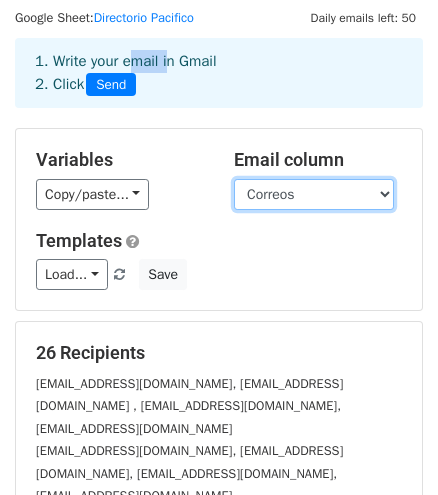 click on "Correos
Num sucursal
Nombre Sucursal
Nombre casual
# Solicitudes azules y verdes
# solicitudes convertidas
Real Conversión
# falta p/meta 29%
# pensionados (2do periodo)
# garantía (2do periodo)
falta pens/garan p/descuento
# meta campañas
# colocado campañas
# falta p/descuento
$ meta CTG
$ actual CTG
$ falta p/meta" at bounding box center (314, 194) 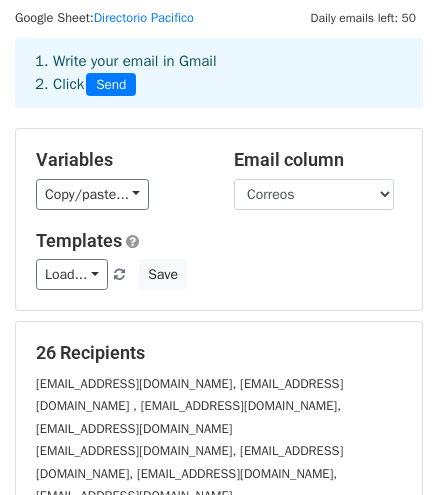 click on "Variables" at bounding box center (120, 160) 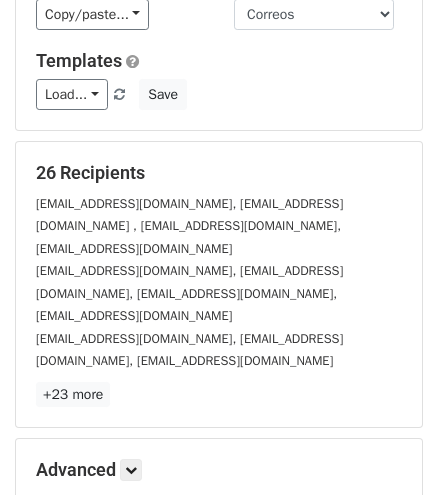 scroll, scrollTop: 429, scrollLeft: 0, axis: vertical 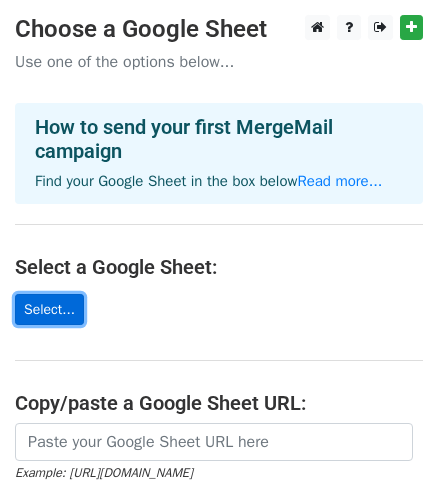 click on "Select..." at bounding box center [49, 309] 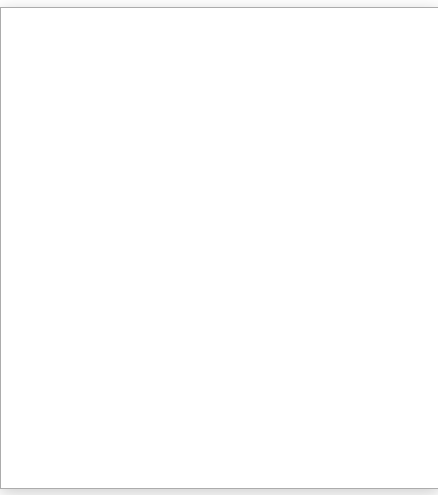 scroll, scrollTop: 6, scrollLeft: 0, axis: vertical 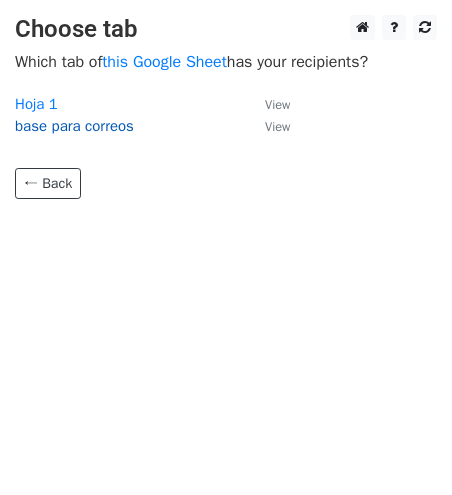 click on "base para correos" at bounding box center (74, 126) 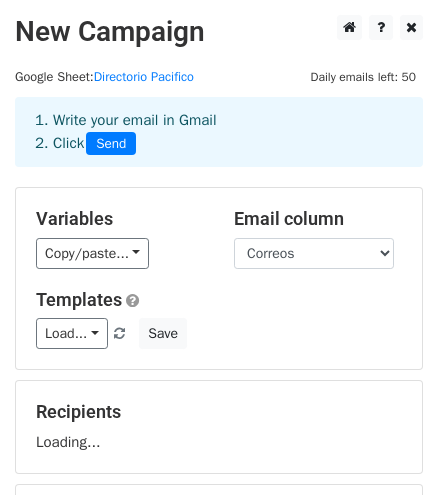 scroll, scrollTop: 0, scrollLeft: 0, axis: both 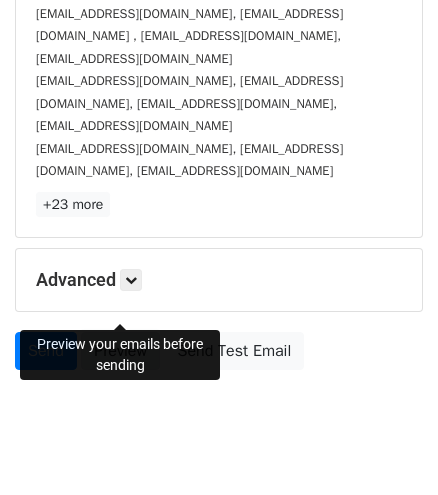 click on "Preview" at bounding box center [120, 351] 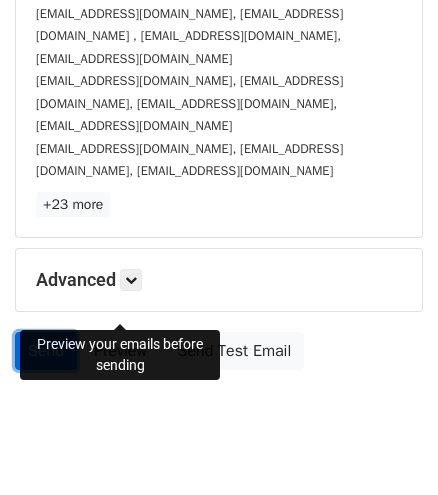 click on "Send" at bounding box center [46, 351] 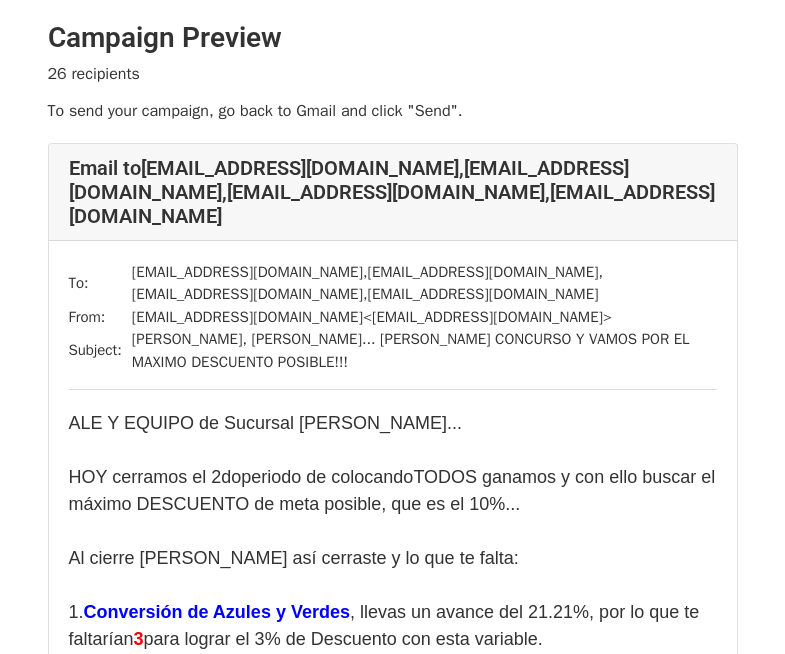 scroll, scrollTop: 0, scrollLeft: 0, axis: both 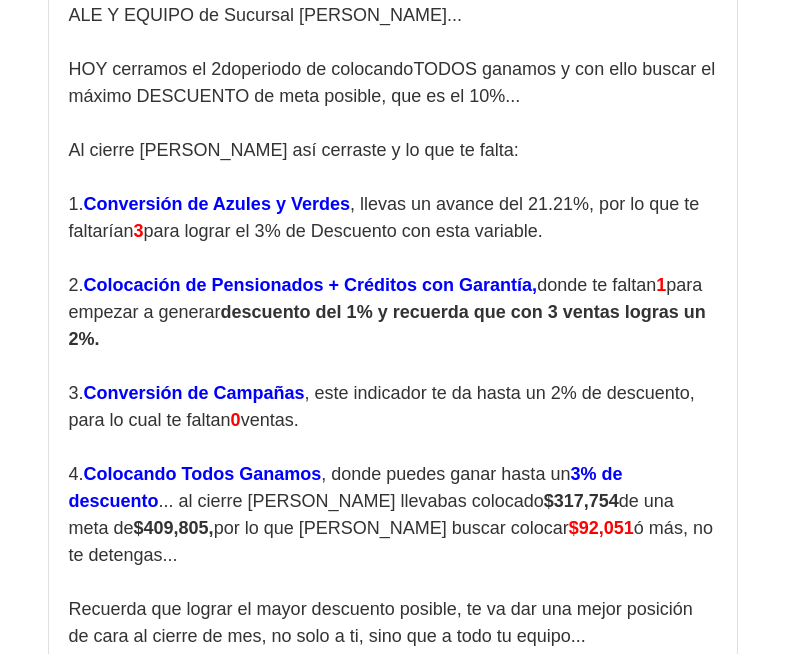 click on "1.  Conversión de Azules y Verdes , llevas un avance del 21.21%, por lo que te faltarían  3  para lograr el 3% de Descuento con esta variable." at bounding box center (393, 218) 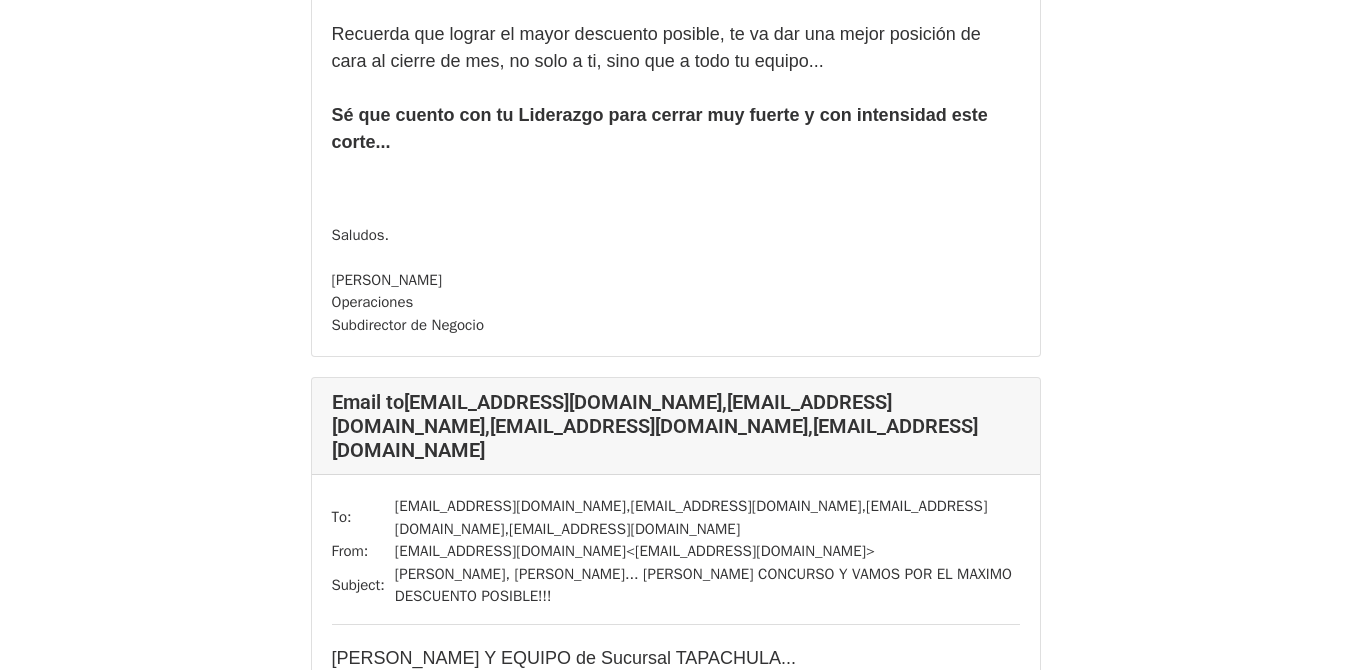 scroll, scrollTop: 0, scrollLeft: 0, axis: both 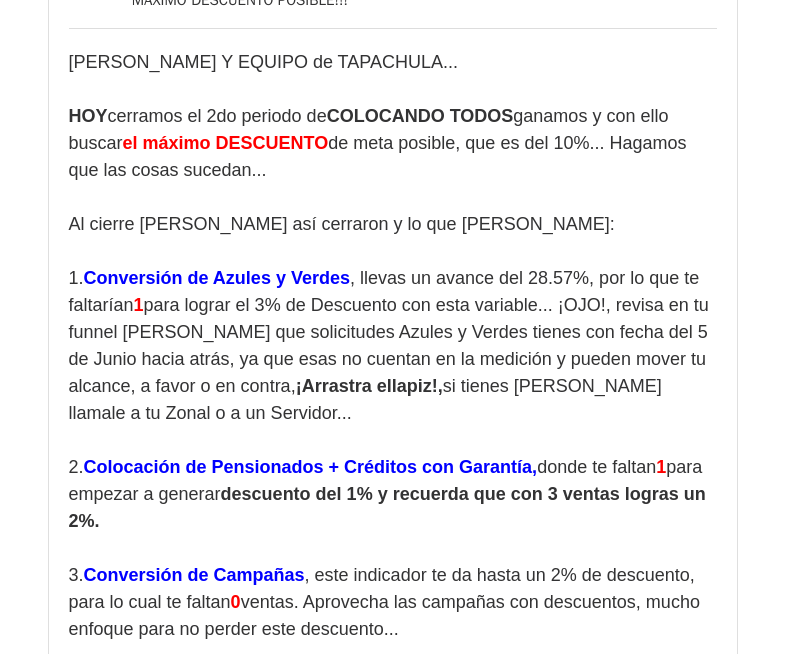 drag, startPoint x: 793, startPoint y: 27, endPoint x: 789, endPoint y: 57, distance: 30.265491 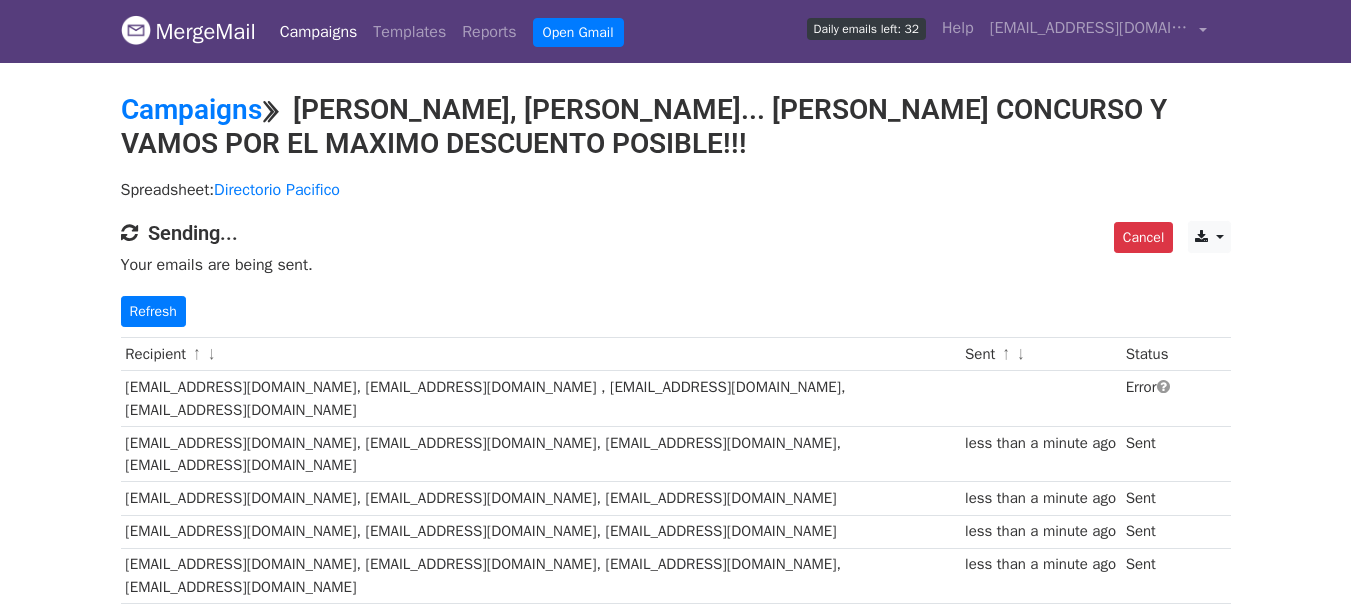 scroll, scrollTop: 0, scrollLeft: 0, axis: both 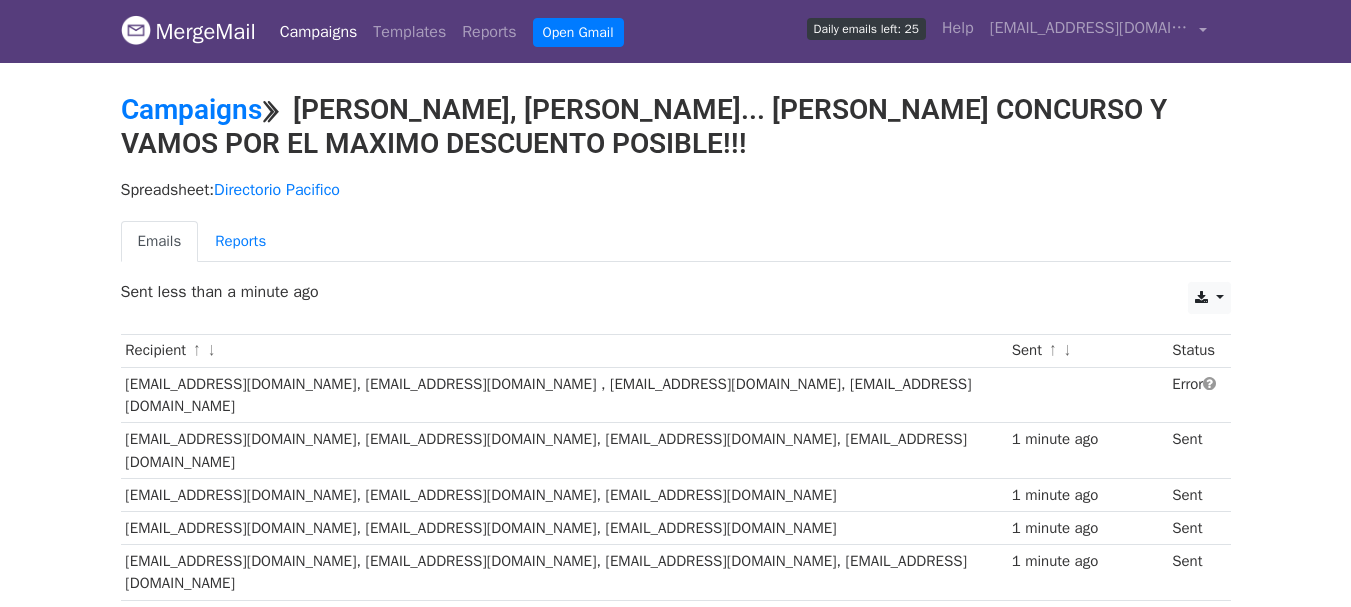 drag, startPoint x: 1357, startPoint y: 163, endPoint x: 1356, endPoint y: 61, distance: 102.0049 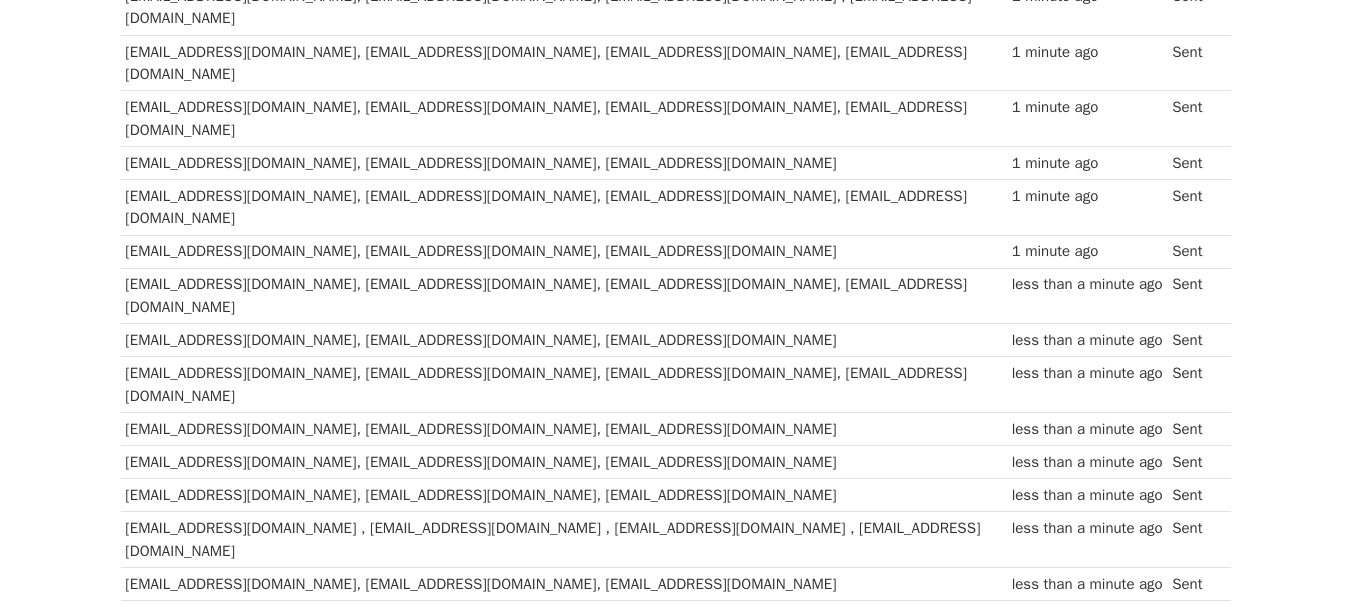 scroll, scrollTop: 0, scrollLeft: 0, axis: both 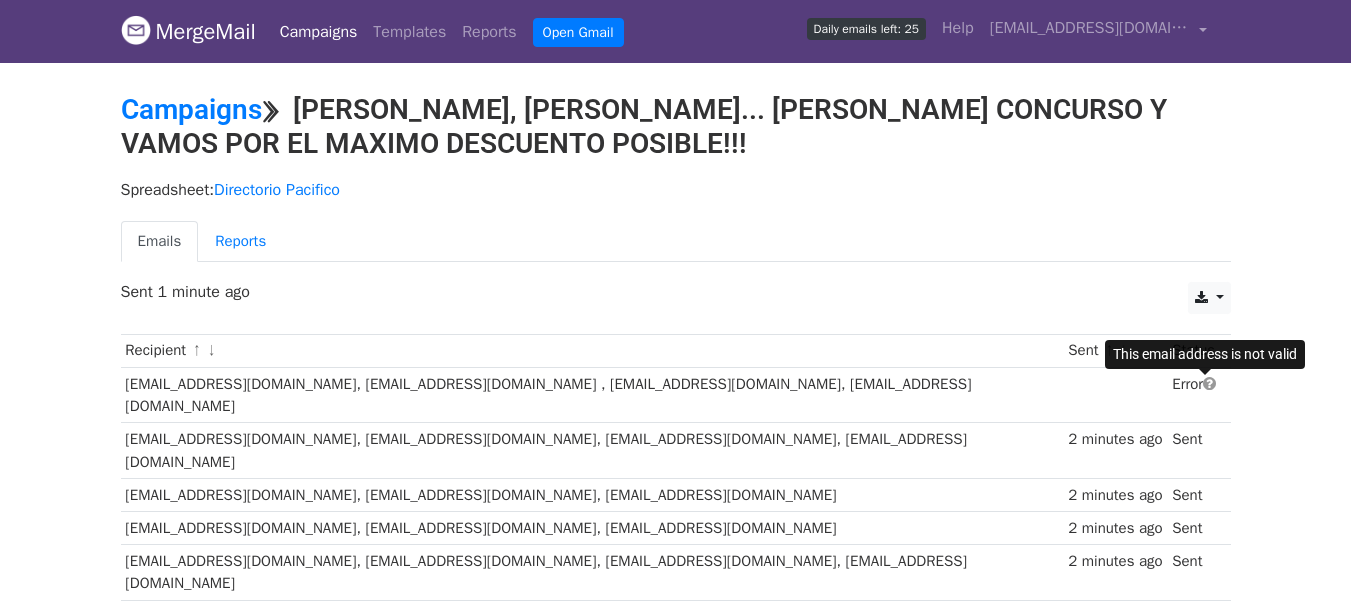 click at bounding box center [1209, 383] 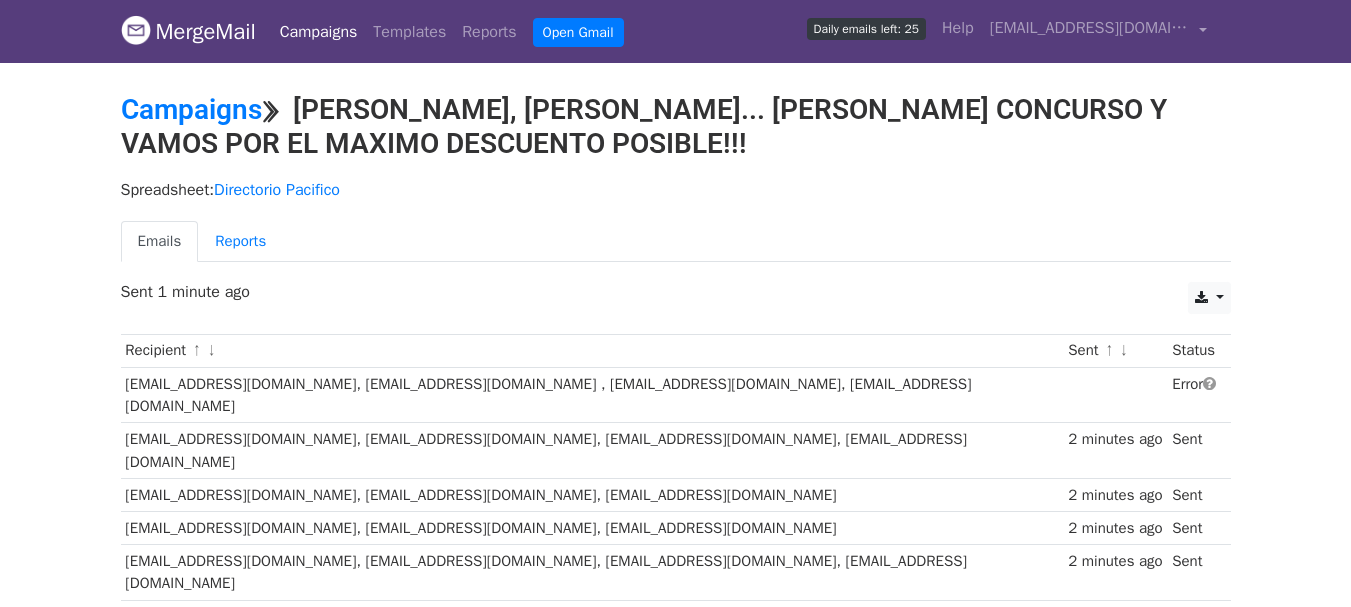click at bounding box center [1209, 383] 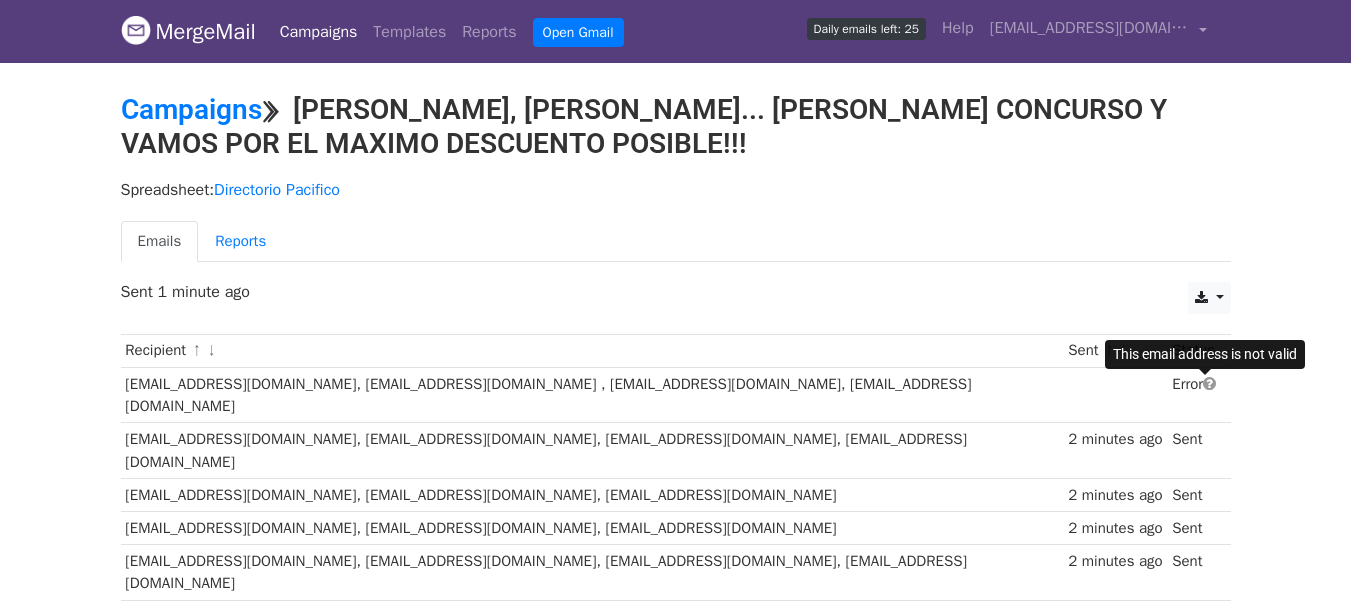 click at bounding box center (1209, 383) 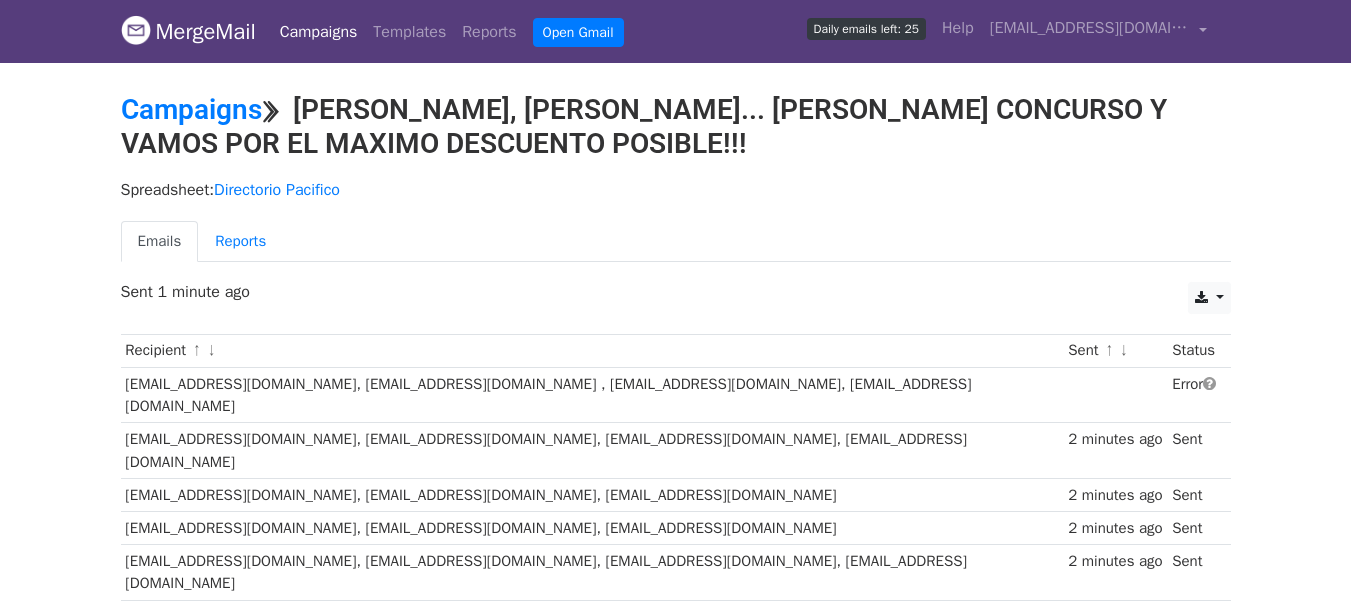click on "Error" at bounding box center [1193, 395] 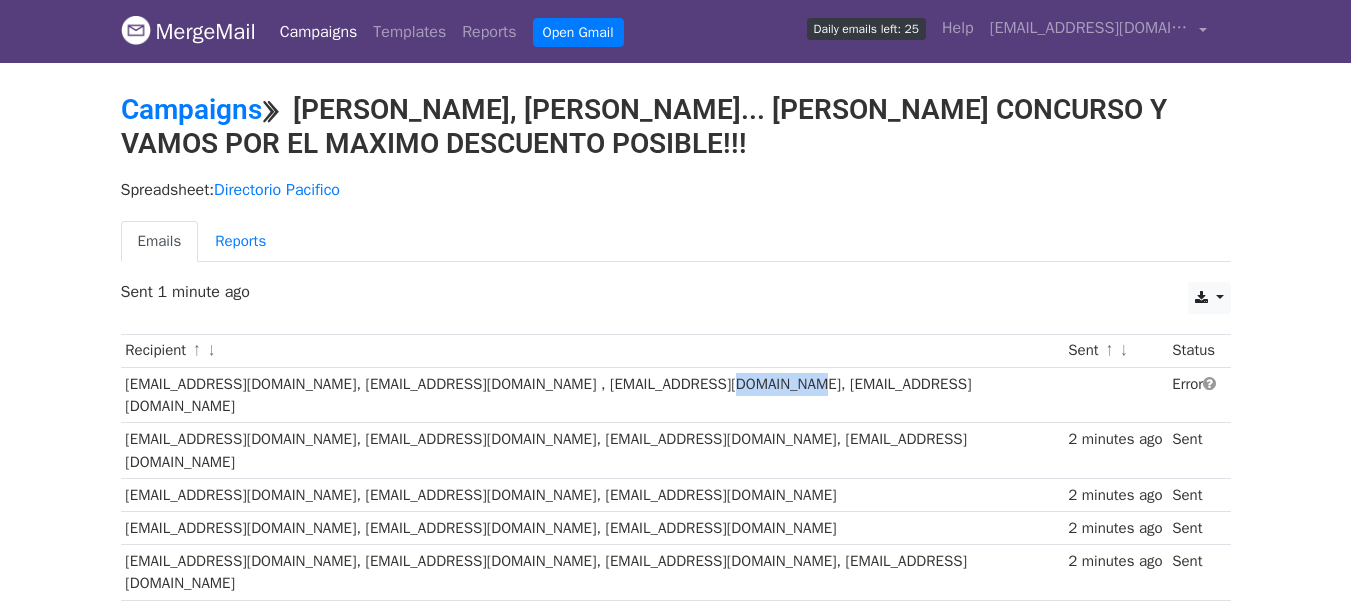 click on "[EMAIL_ADDRESS][DOMAIN_NAME], [EMAIL_ADDRESS][DOMAIN_NAME]
, [EMAIL_ADDRESS][DOMAIN_NAME], [EMAIL_ADDRESS][DOMAIN_NAME]" at bounding box center (592, 395) 